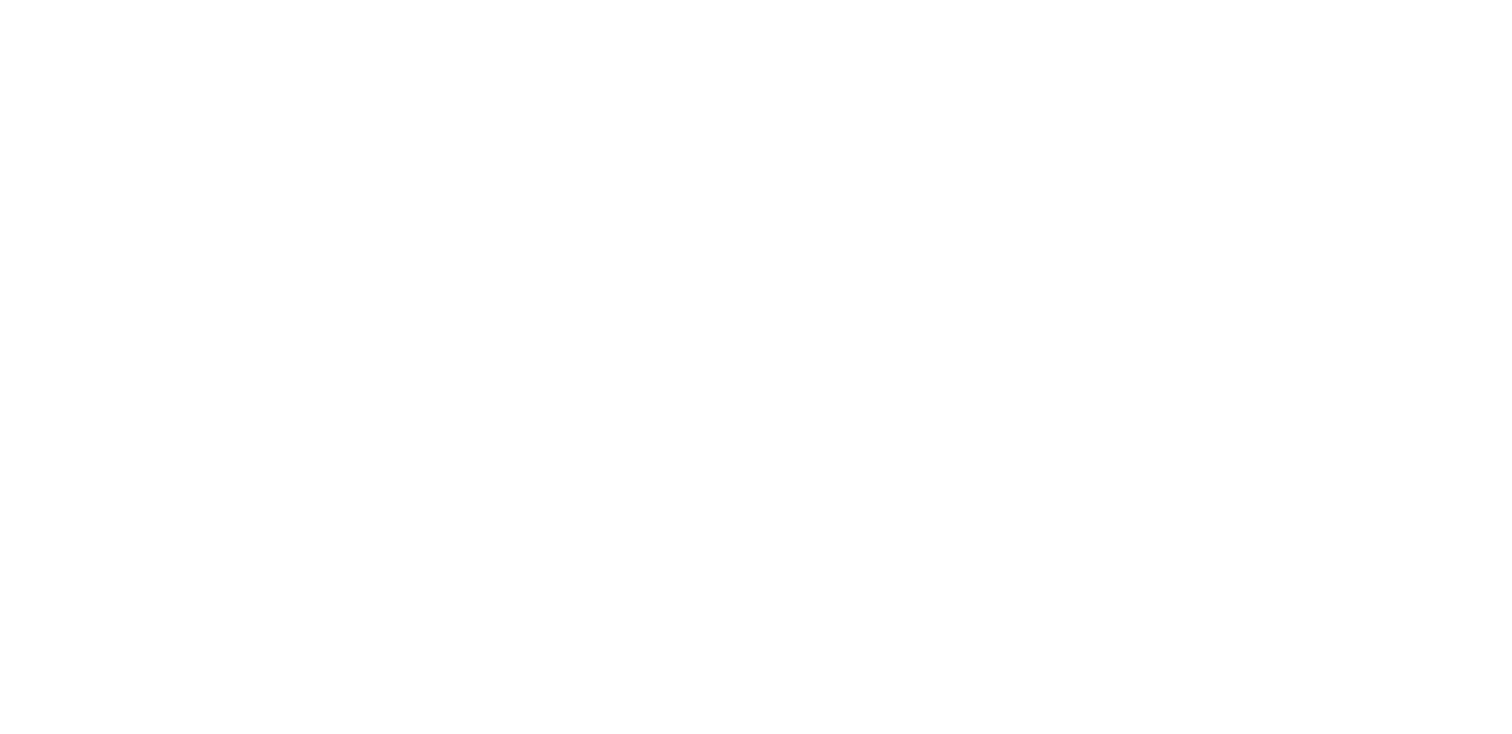 scroll, scrollTop: 0, scrollLeft: 0, axis: both 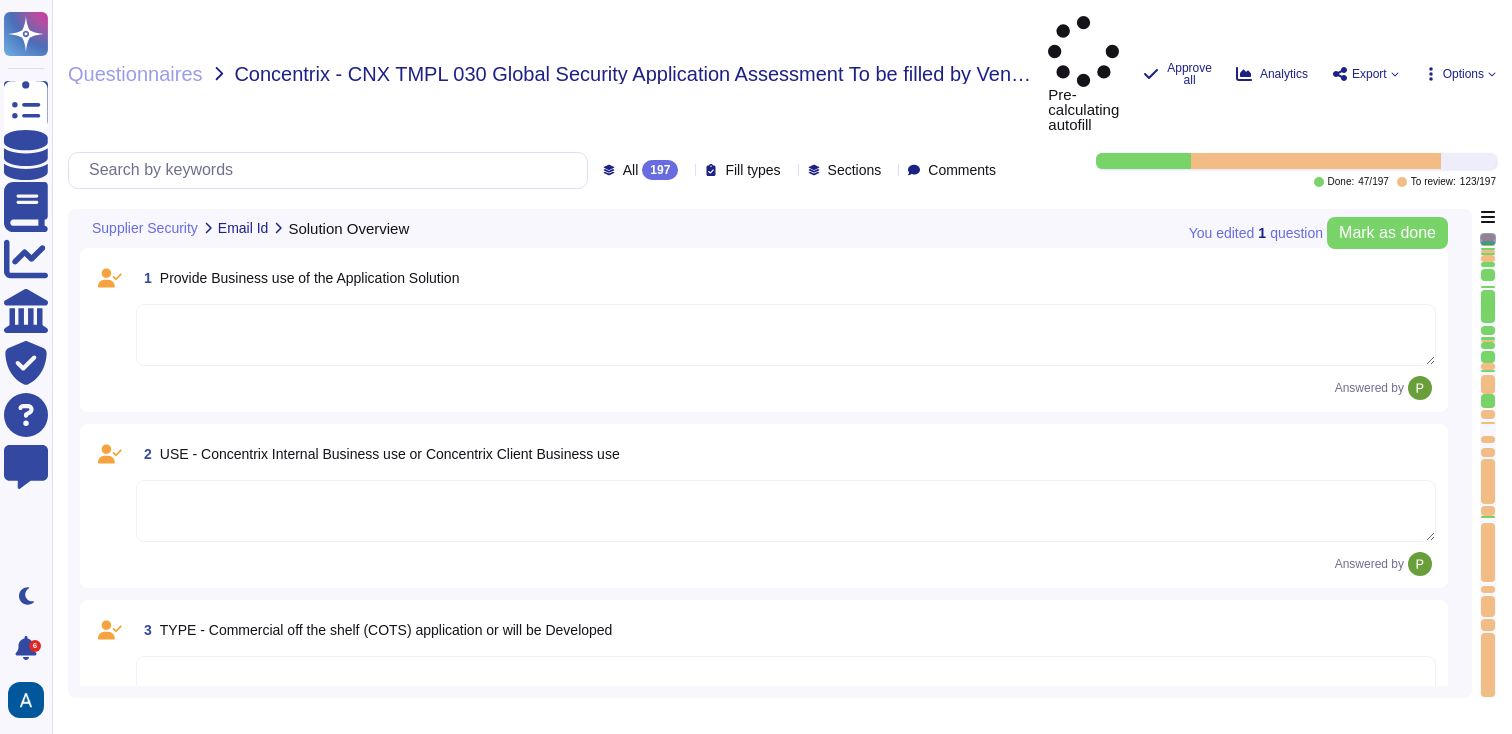 type on "3. Vendor developed and owned application." 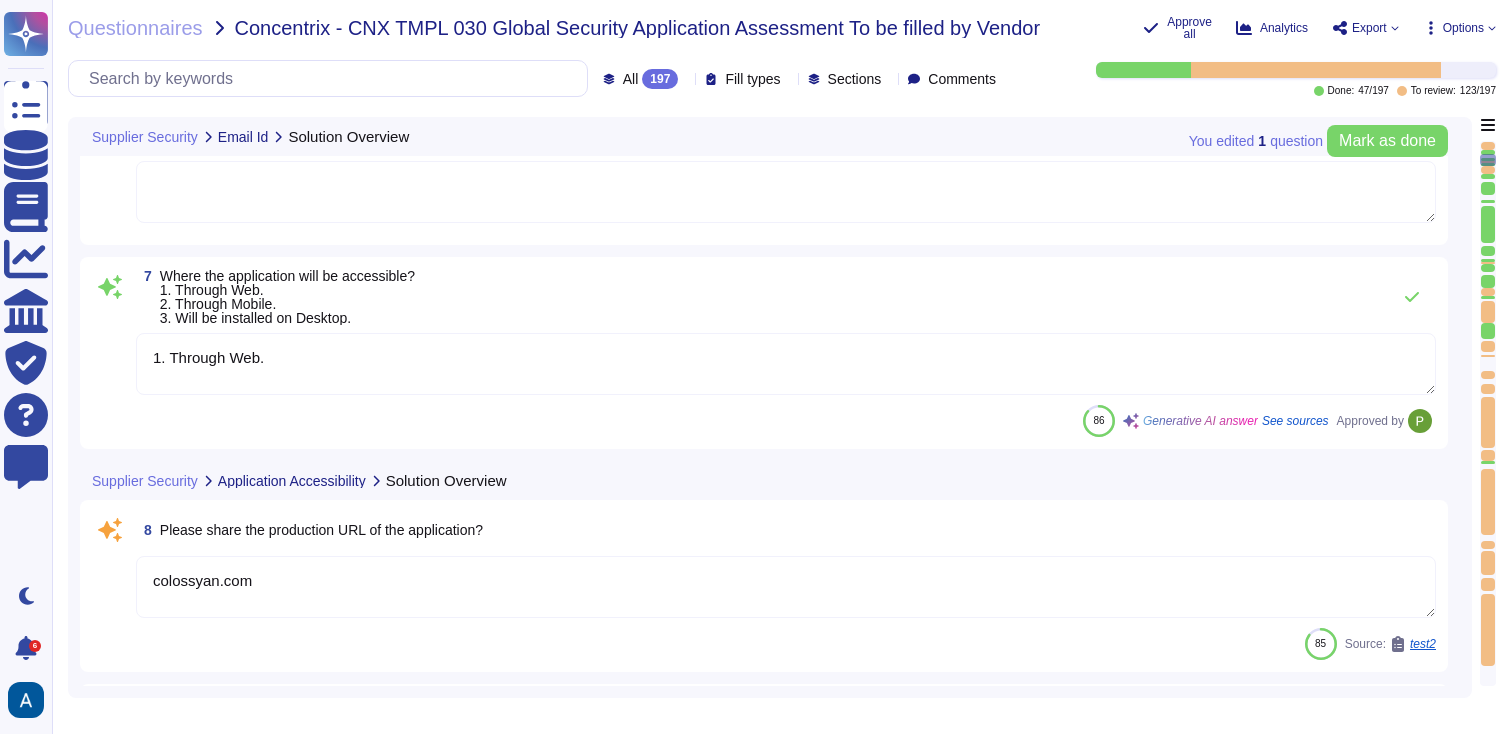 type on "1. Through Web." 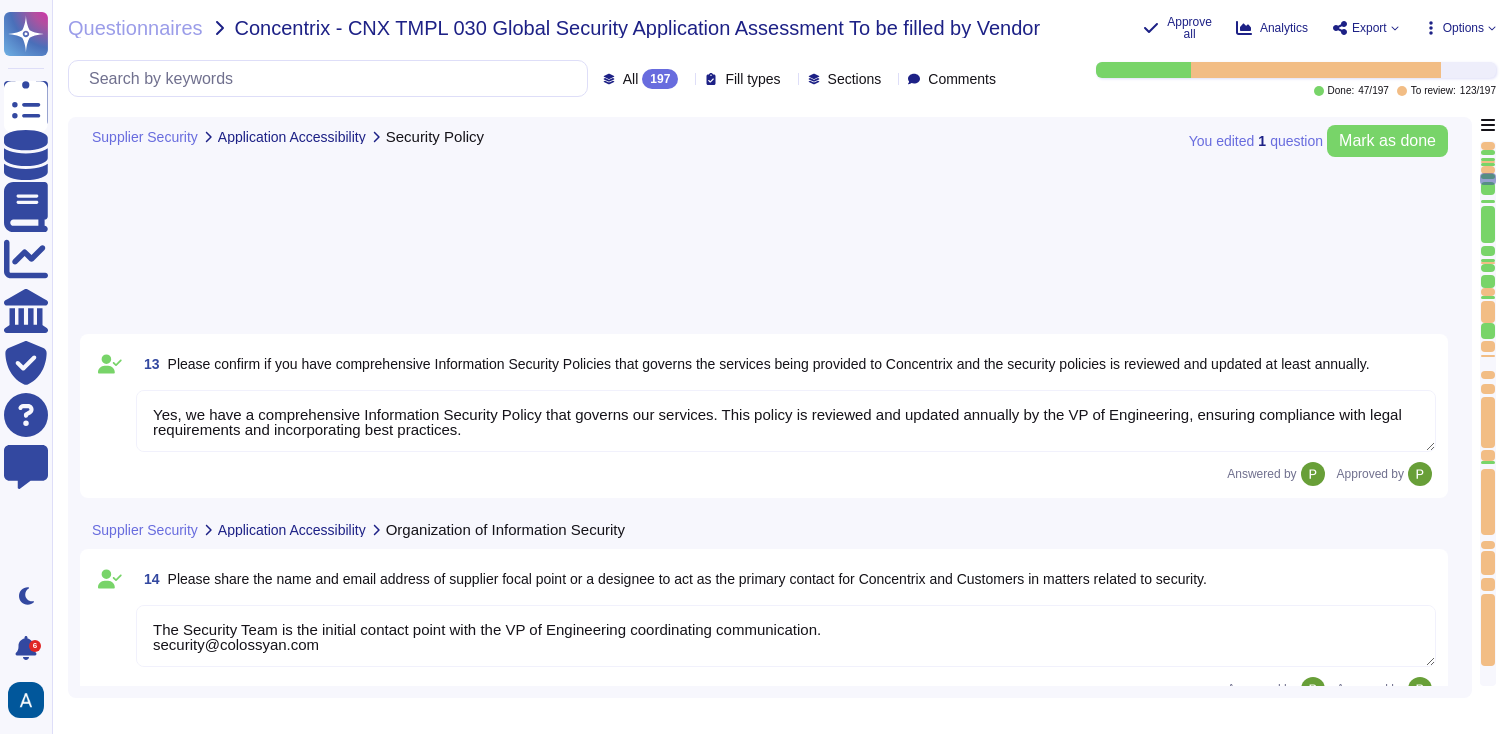 type on "The Security Team is the initial contact point with the VP of Engineering coordinating communication.
security@colossyan.com" 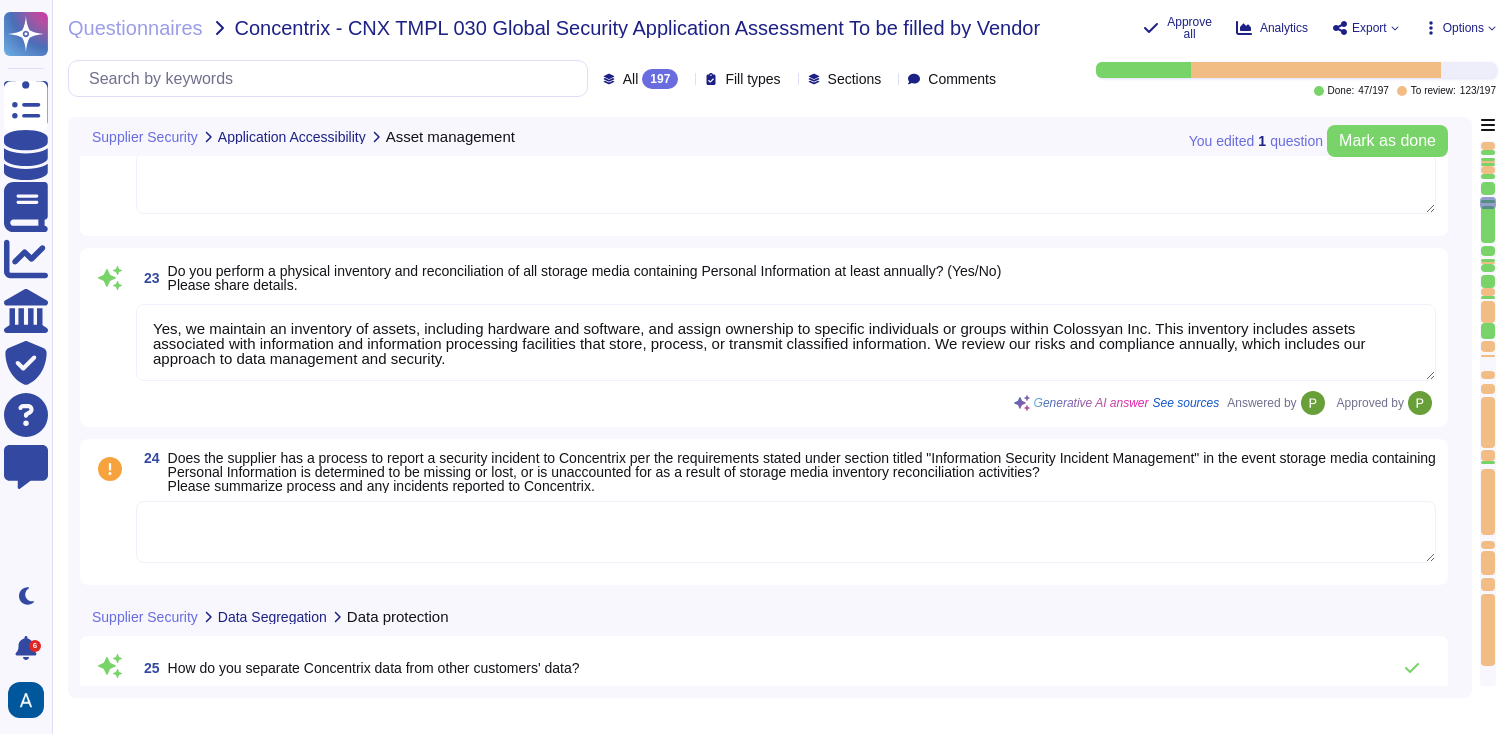 type on "You can add up to 5000 characters to the script per scene with all our paid plans (Starter, Business, and Enterprise). With our free trial, this limit is 1000 characters per scene.
For the draft title we recommend staying under 256 characters." 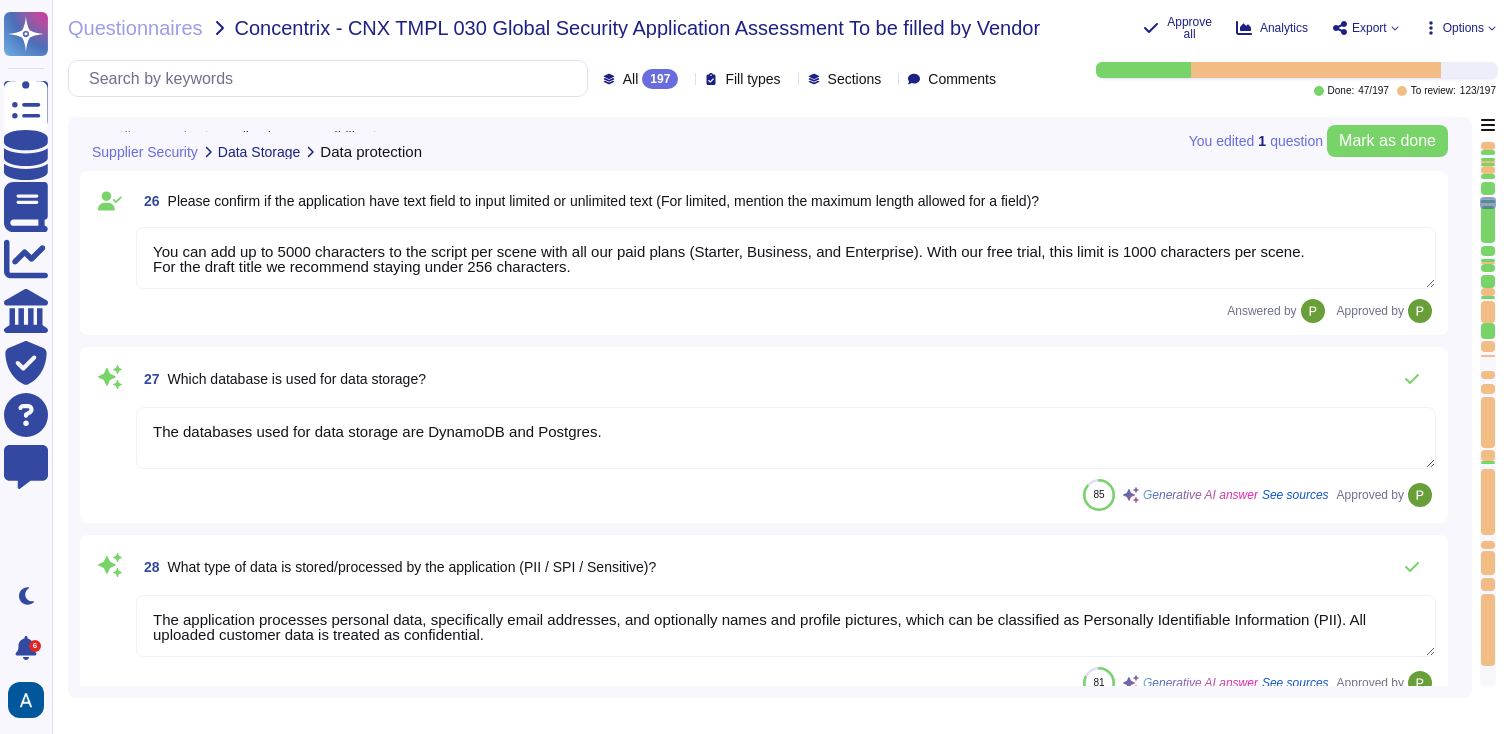scroll, scrollTop: 5204, scrollLeft: 0, axis: vertical 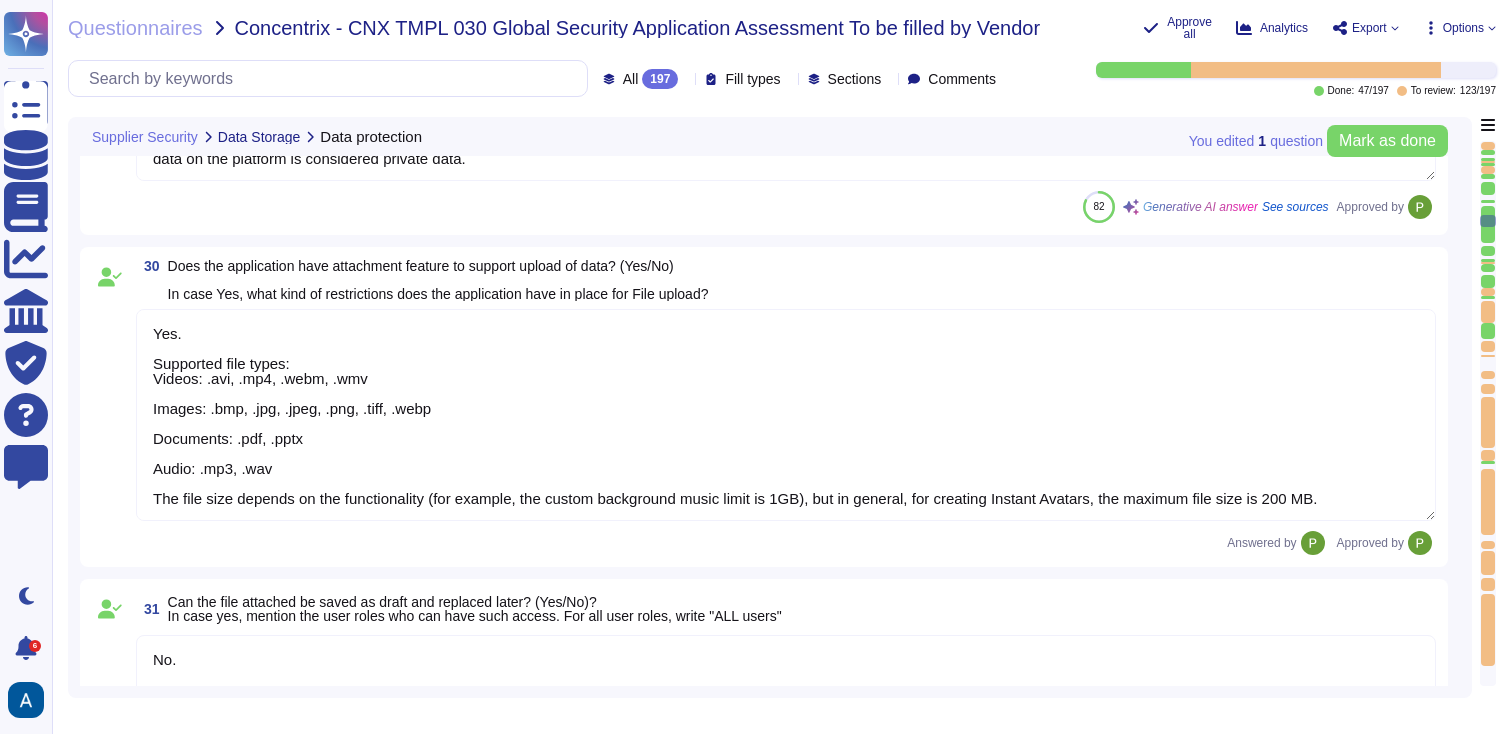 type on "Yes.
Supported file types:
Videos: .avi, .mp4, .webm, .wmv
Images: .bmp, .jpg, .jpeg, .png, .tiff, .webp
Documents: .pdf, .pptx
Audio: .mp3, .wav
The file size depends on the functionality (for example, the custom background music limit is 1GB), but in general, for creating Instant Avatars, the maximum file size is 200 MB." 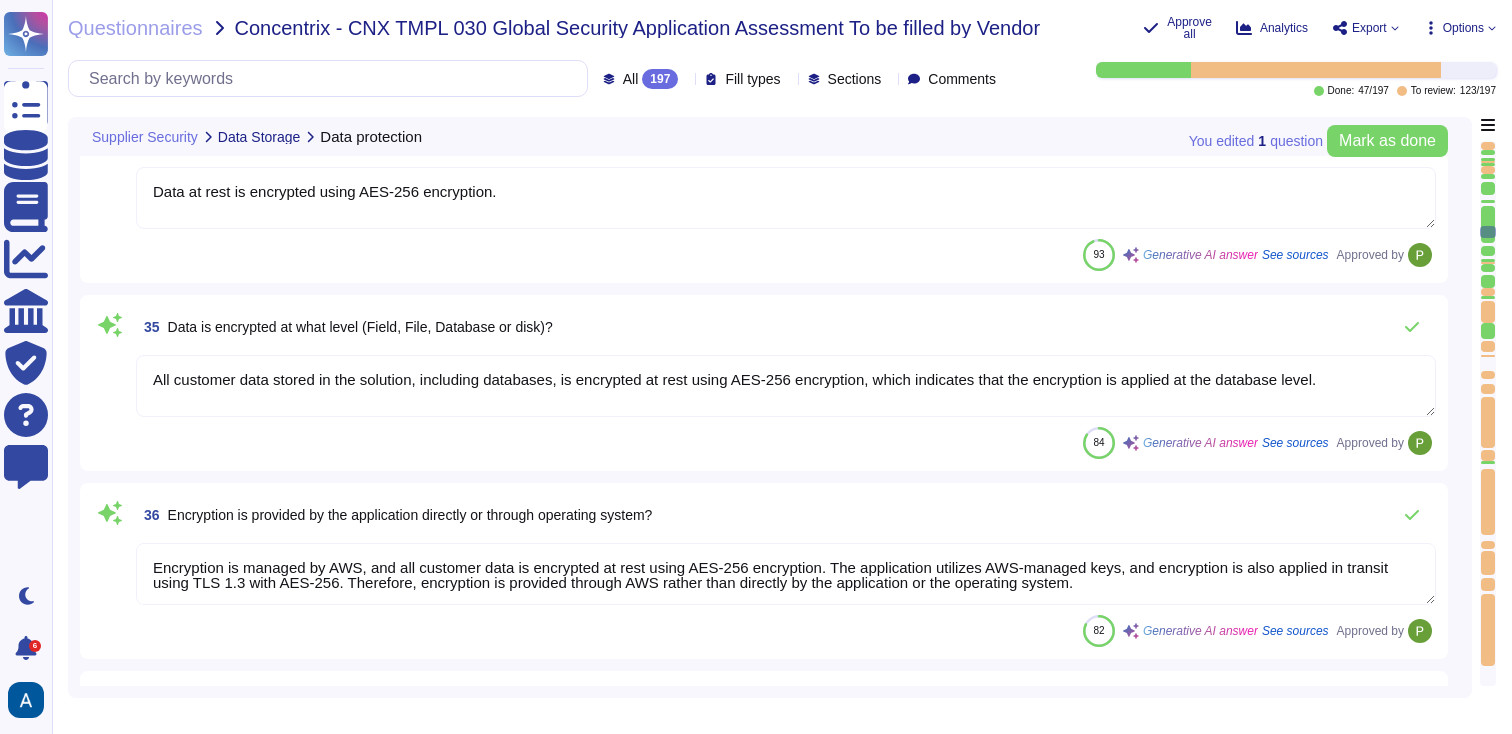 type on "Data is stored on the storage media until it is no longer needed, and any information classified as Confidential or containing Personal Data must undergo proper and permanent destruction upon the expiration of the retention period or when deemed no longer necessary. The company retention period is determined by each department, and if not explicitly outlined by applicable laws or contractual obligations, it remains subject to the default retention periods dictated by law. Additionally, backups are retained for a month." 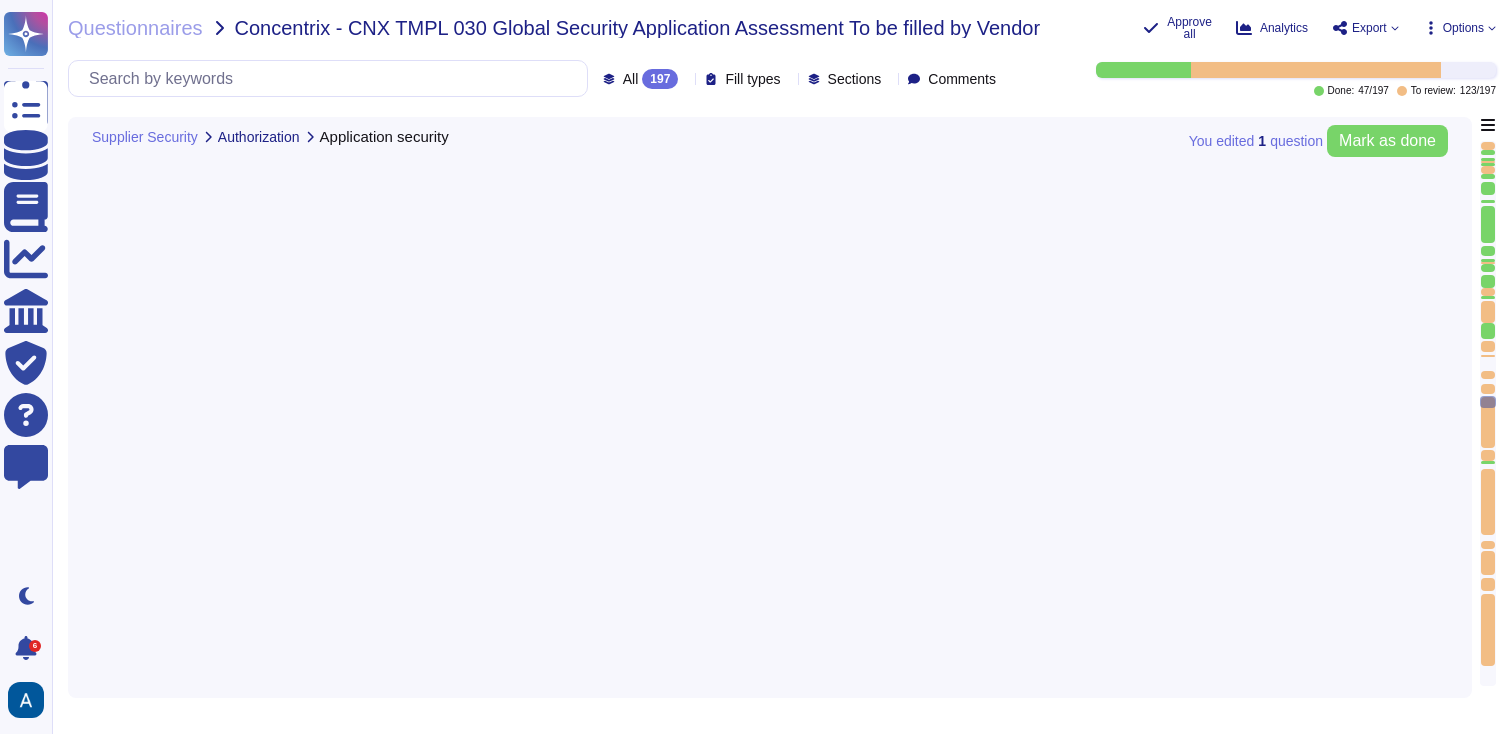 type on "Yes the application is containerized." 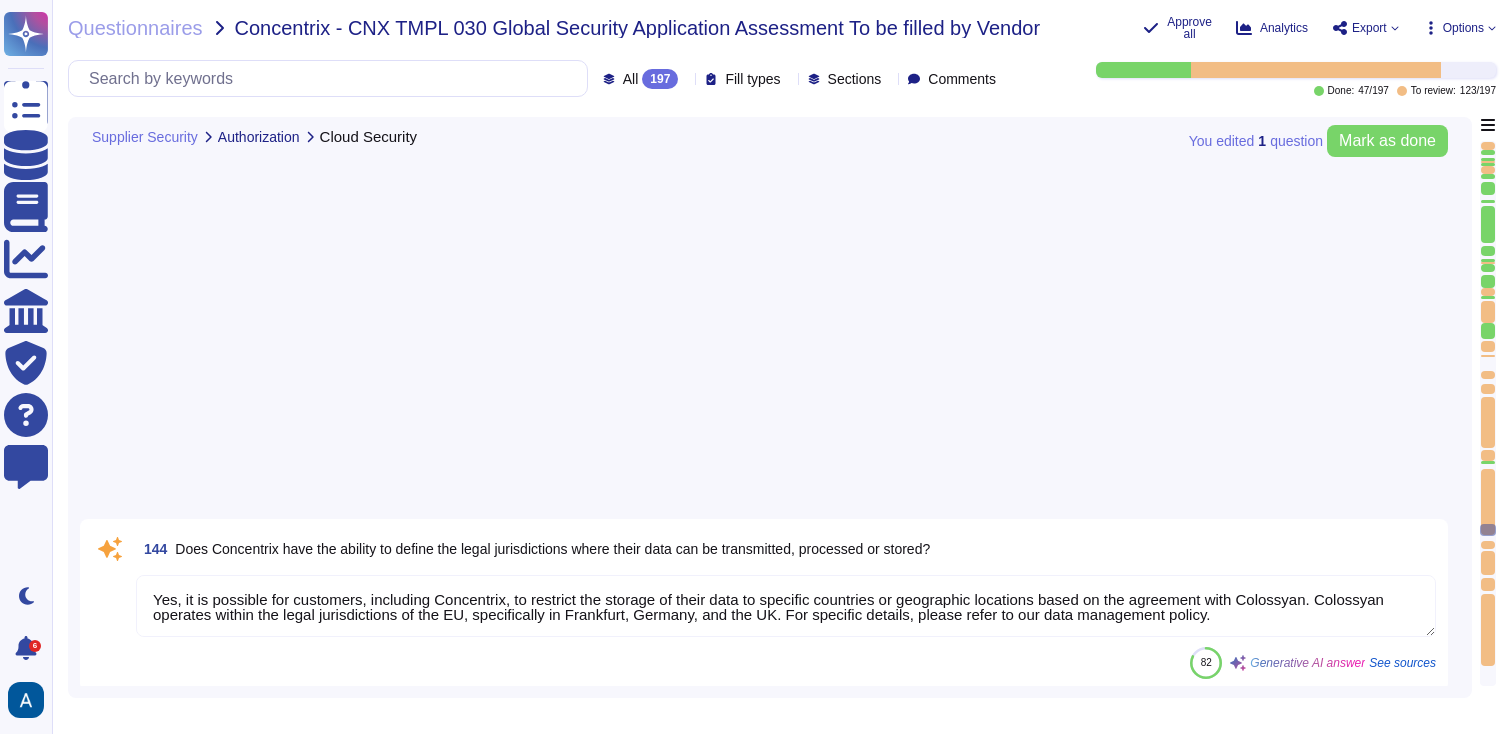 type on "- Encryption keys are fully managed by AWS, utilizing AWS KMS.
- We employ AES-256 for encryption, ensuring a high level of security.
- For encryption at rest, encryption keys are stored separately from the encrypted backup data.
- Both symmetric encryption keys and asymmetric private keys are encrypted in storage.
- Key rotation is performed automatically as part of our encryption key management policy, ensuring that keys are regularly updated without manual intervention.
- Access to encryption keys is restricted to individuals with a genuine need-to-know.
- The transmission of information necessitates encryption to protect data in transit.
- Overall, our encryption key management practices are designed to safeguard sensitive information from unauthorized disclosure or modification." 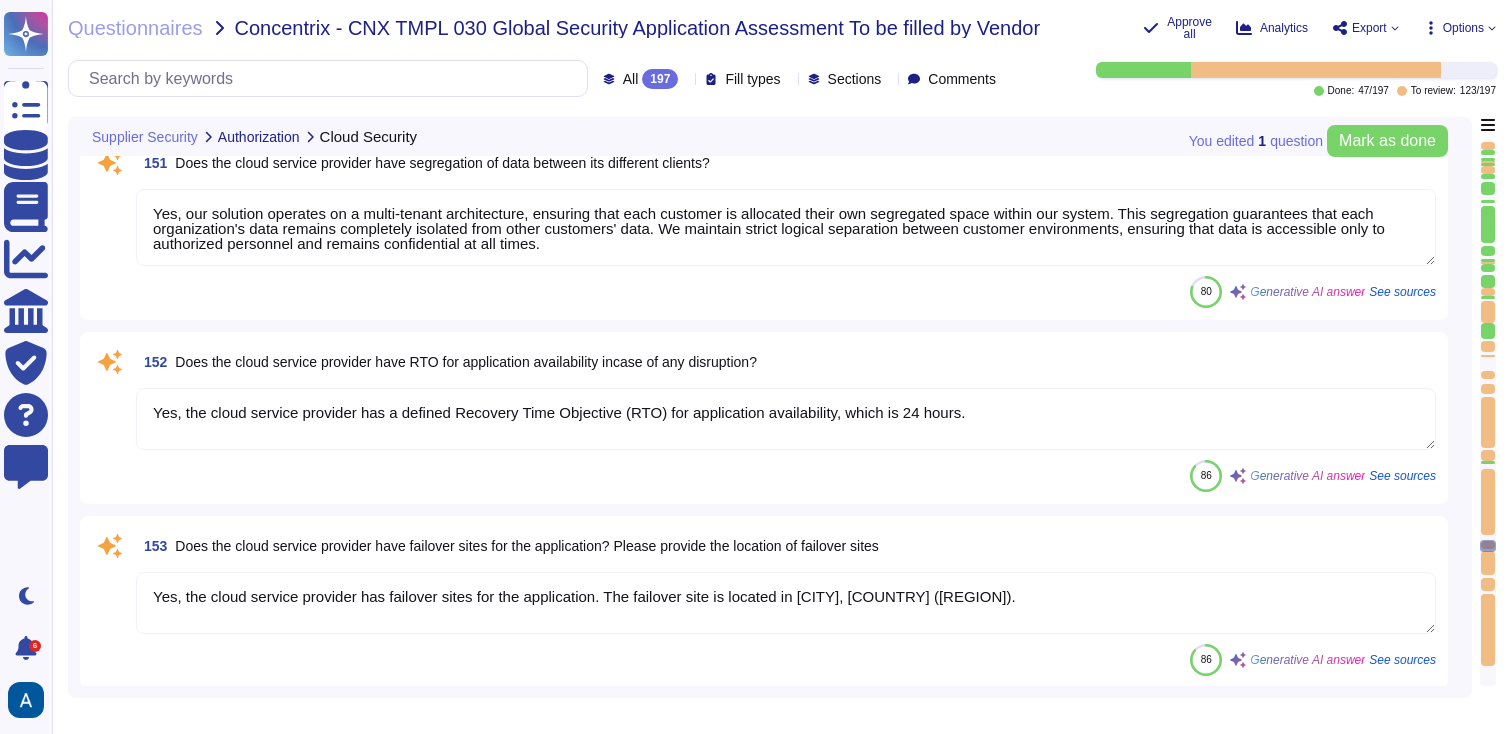 type on "Yes, the cloud service provider has failover sites for the application. The failover site is located in [CITY], [COUNTRY] ([REGION])." 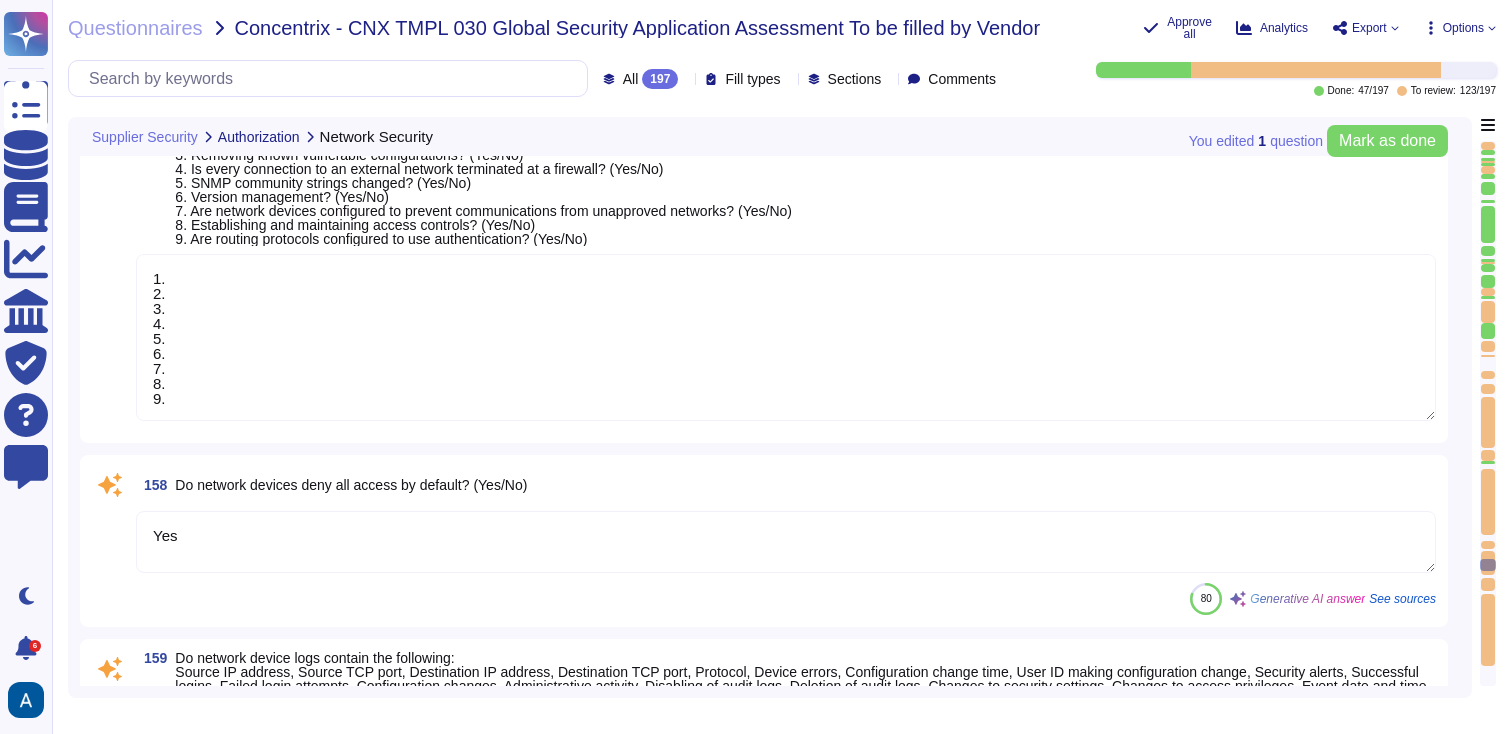 type on "1.
2.
3.
4.
5.
6.
7.
8.
9." 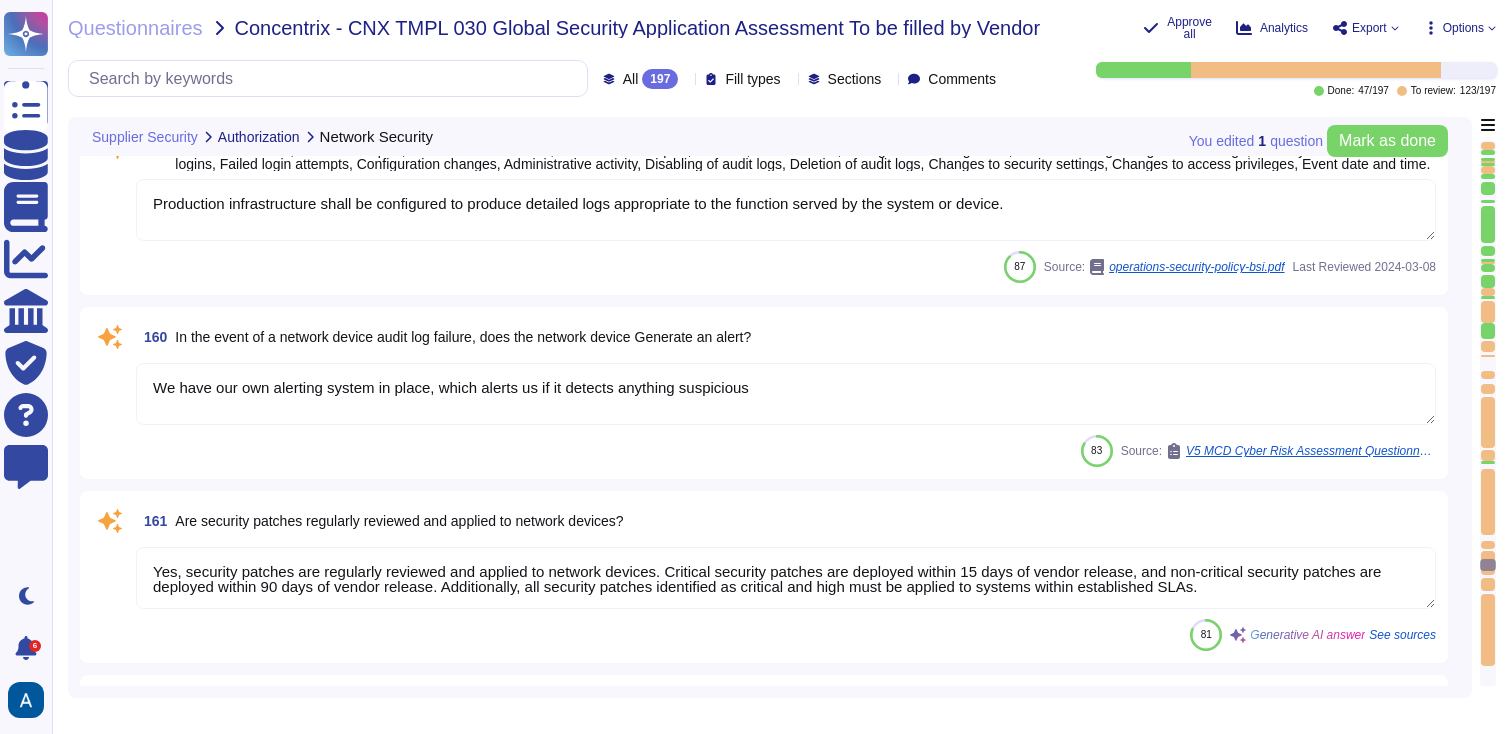 type on "1.
2.
3.
4.
5.
6.
7.
8.
9." 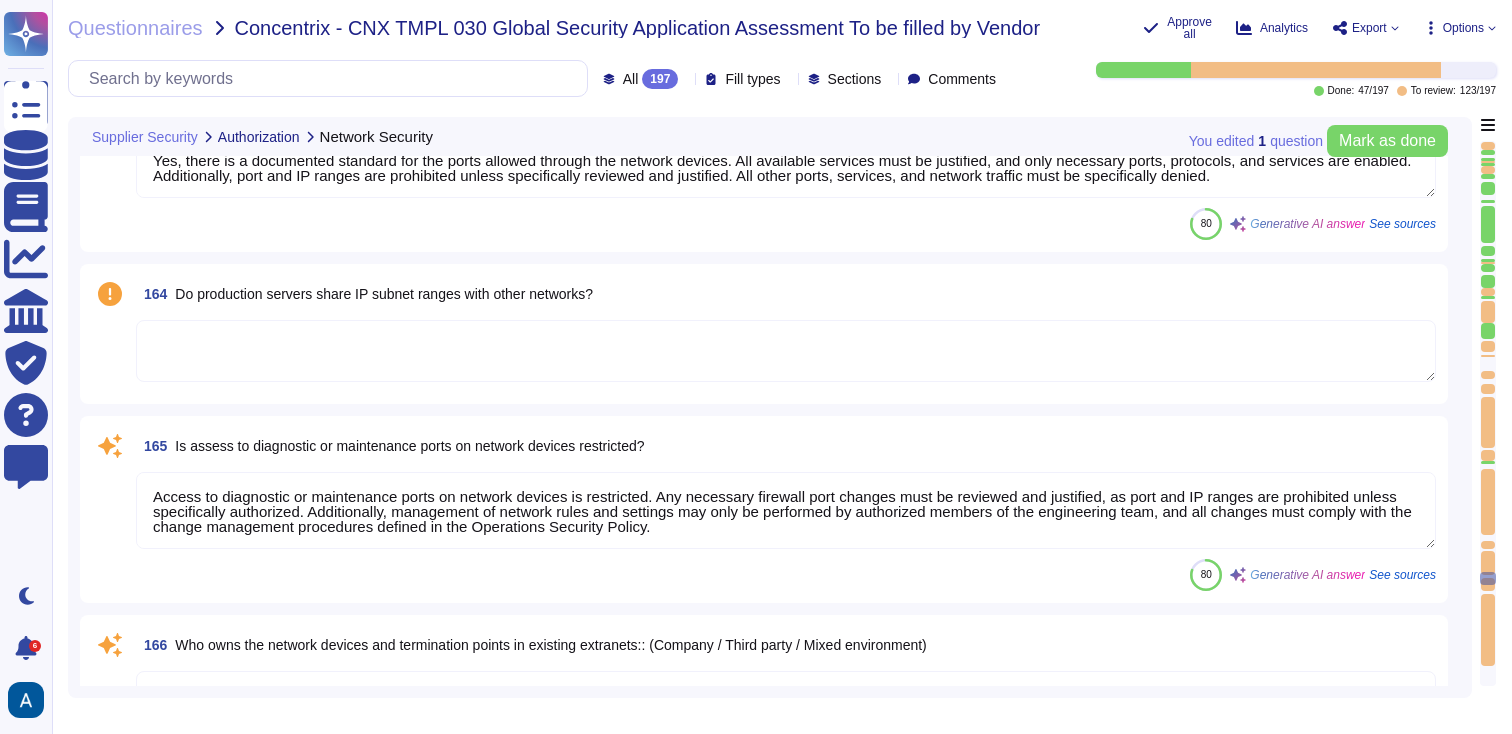 type on "Access to diagnostic or maintenance ports on network devices is restricted. Any necessary firewall port changes must be reviewed and justified, as port and IP ranges are prohibited unless specifically authorized. Additionally, management of network rules and settings may only be performed by authorized members of the engineering team, and all changes must comply with the change management procedures defined in the Operations Security Policy." 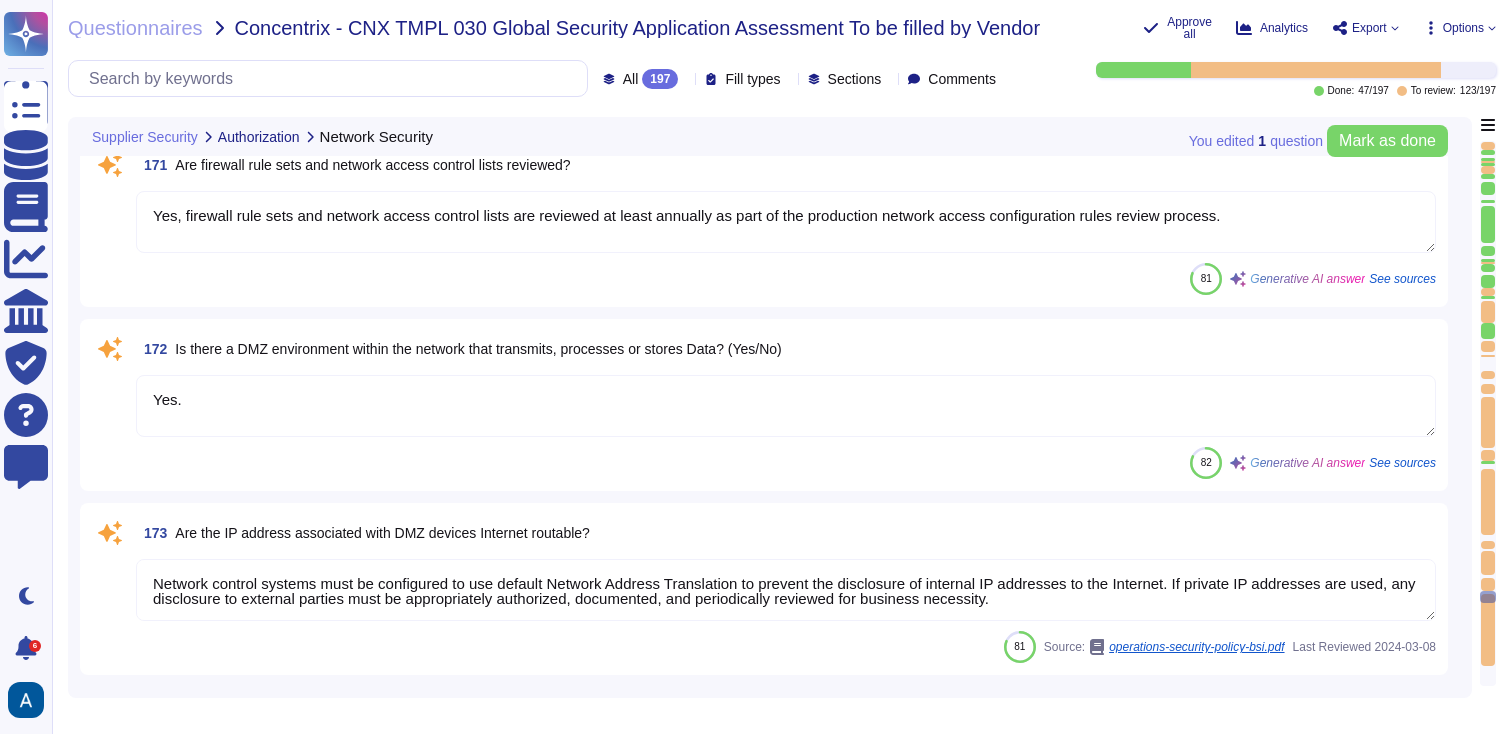 type on "Yes, firewall rule sets and network access control lists are reviewed at least annually as part of the production network access configuration rules review process." 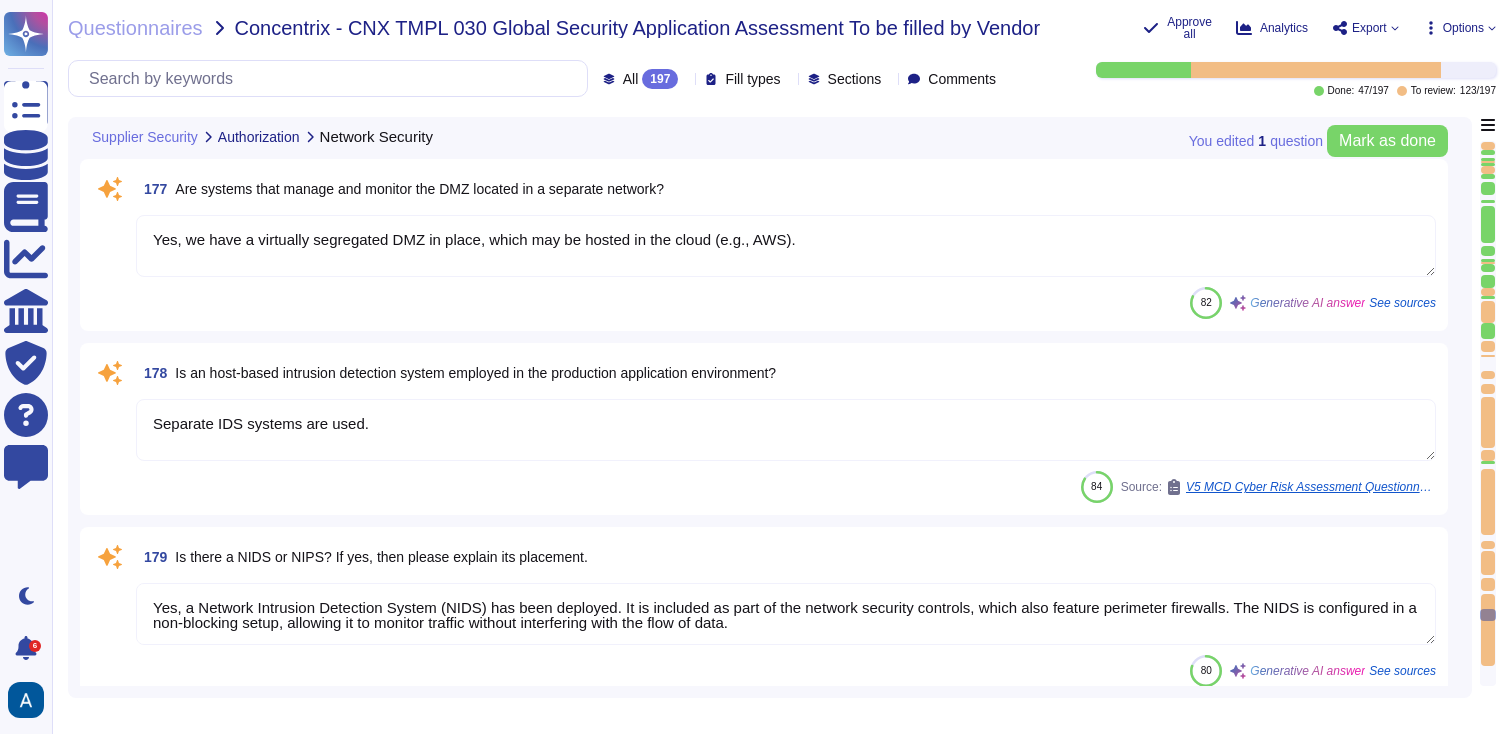type on "Yes, we have a virtually segregated DMZ in place, which may be hosted in the cloud (e.g., AWS)." 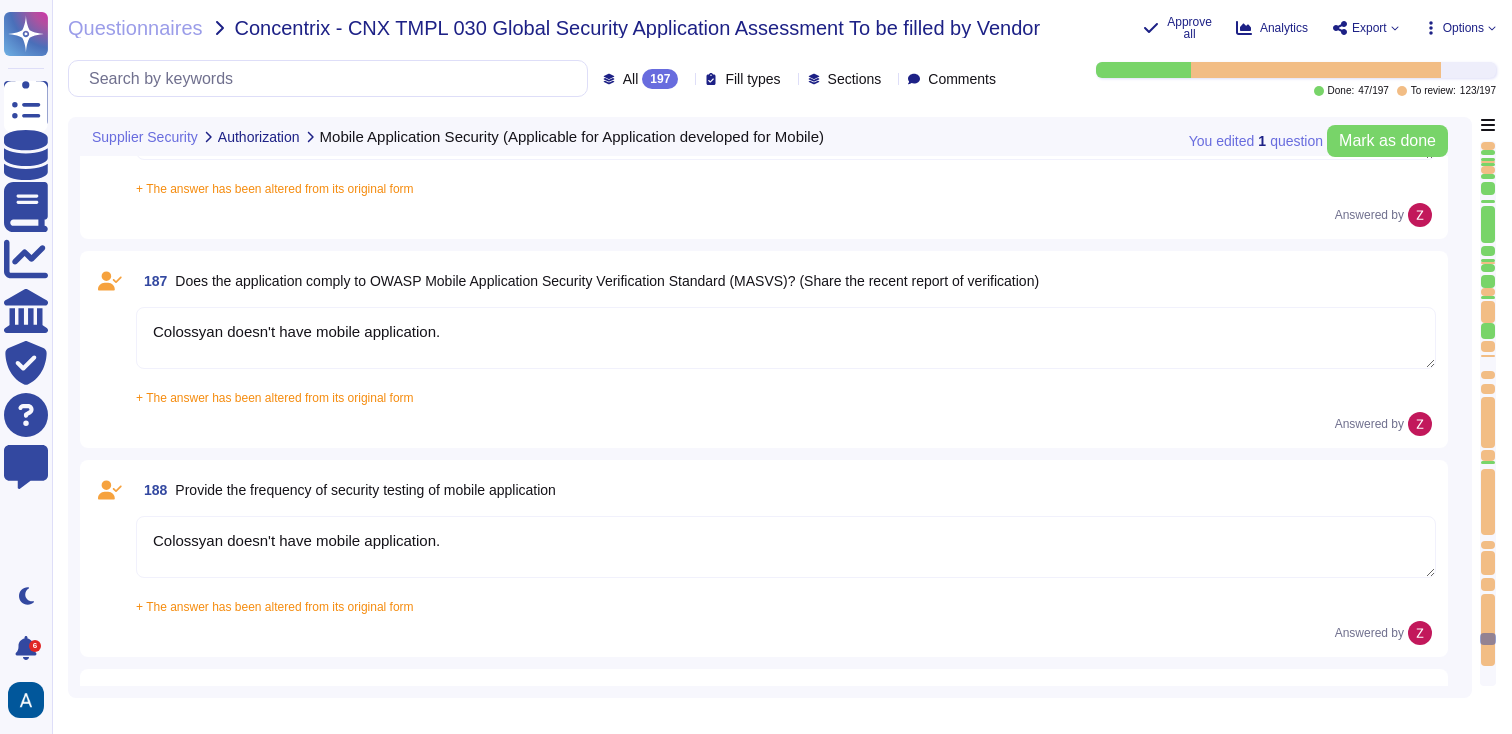 type on "Colossyan doesn't have mobile application." 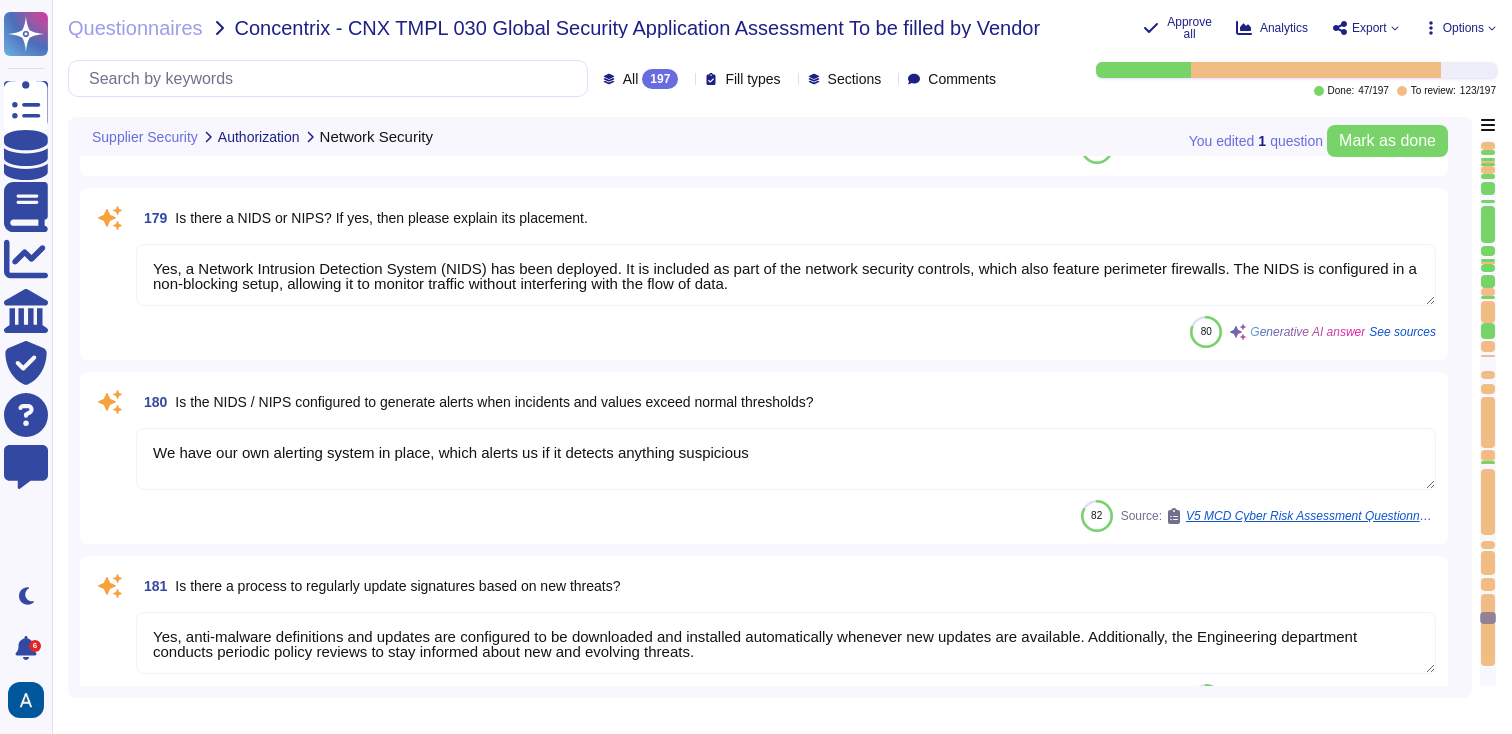 type on "Separate IDS systems are used." 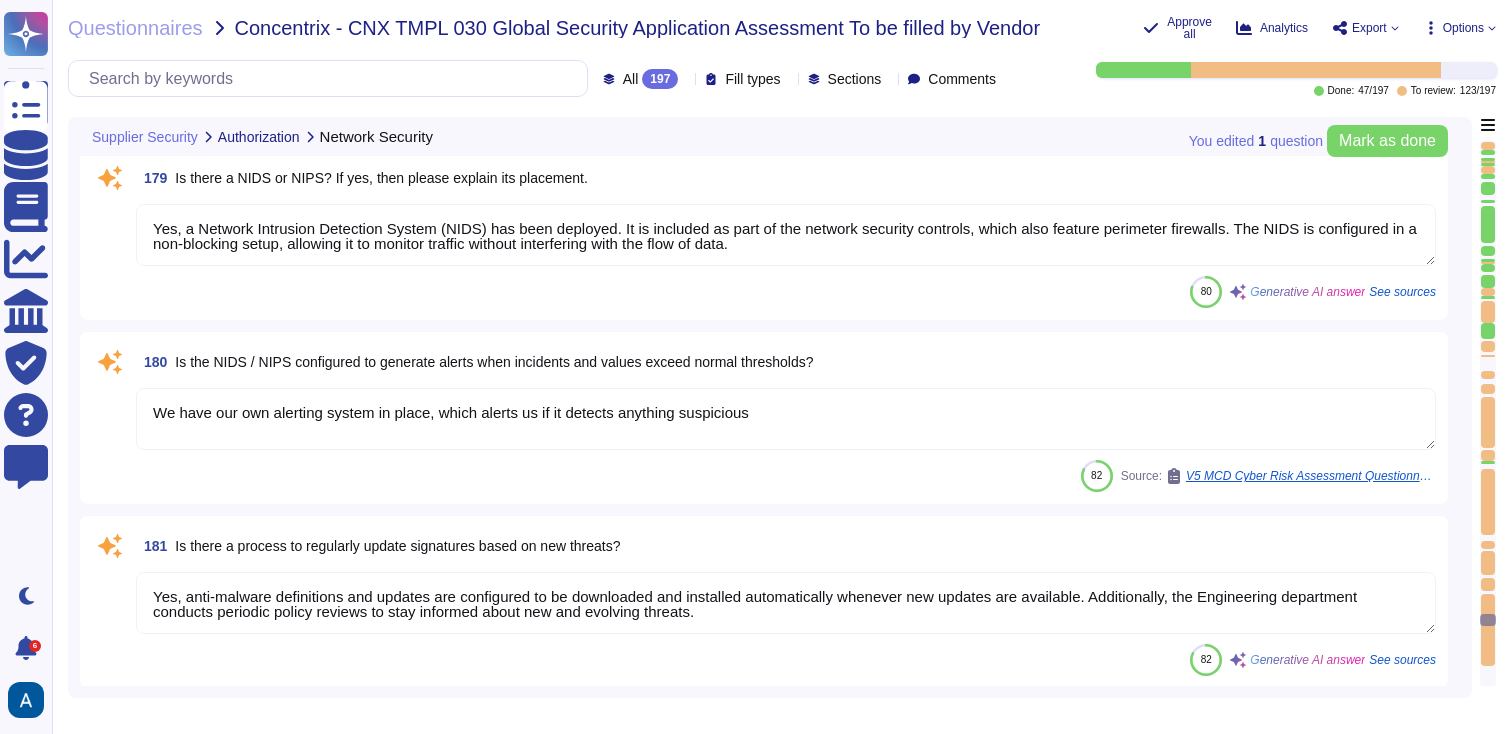 type on "Colossyan doesn't have mobile application." 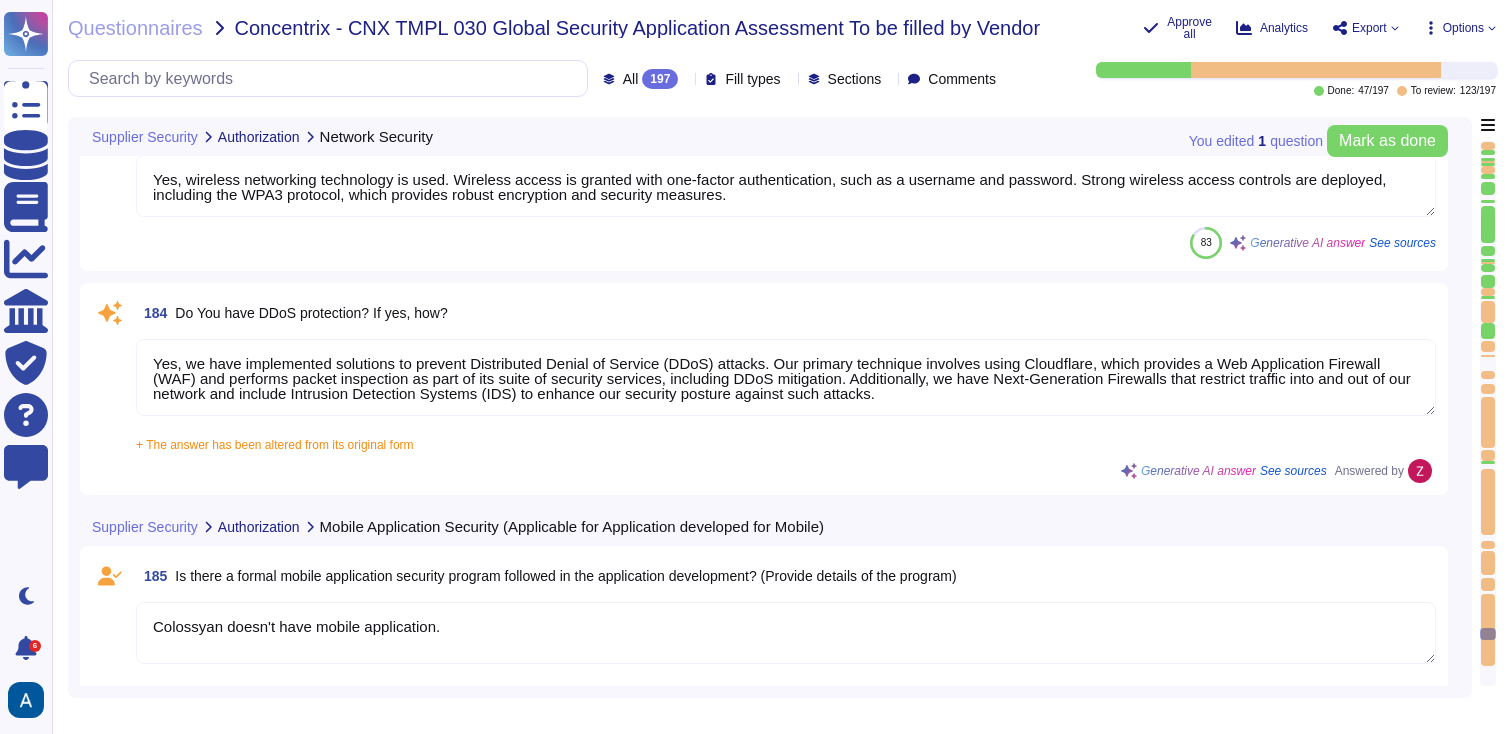 type on "Colossyan doesn't have mobile application." 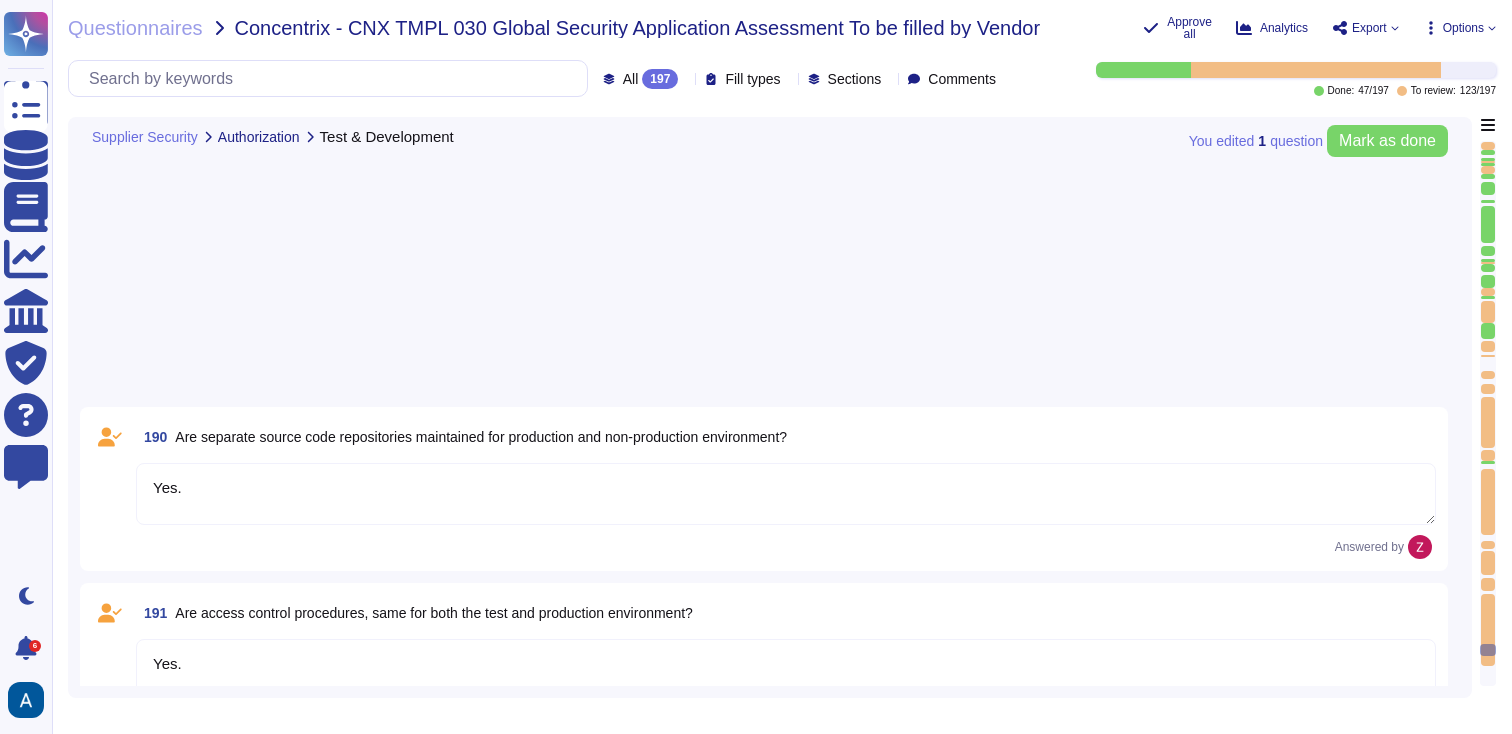 type on "Yes." 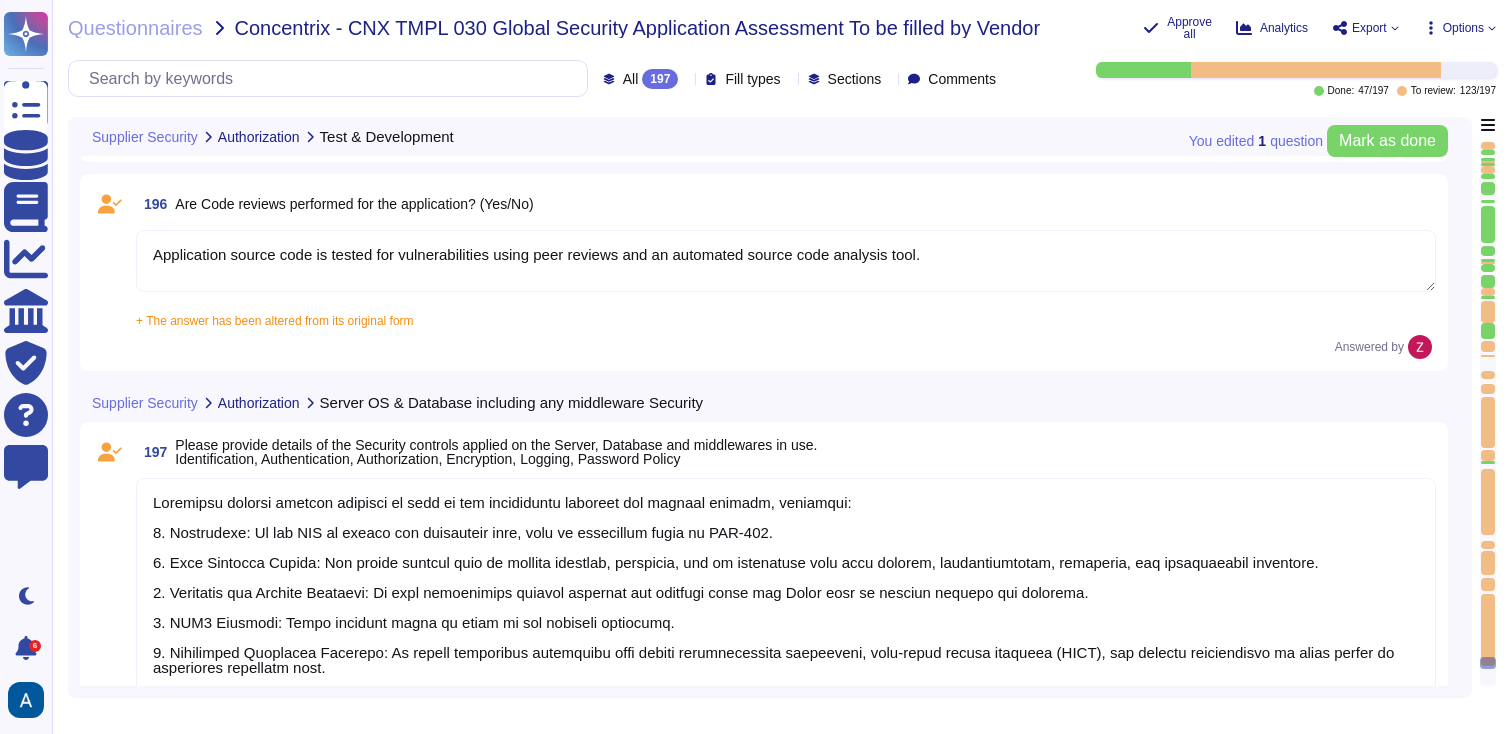 type on "No, Colossyan follows the SOC 2 framework for its security program, ensuring that data is handled in a secure, ethical, and compliant manner, addressing data privacy, confidentiality, integrity, and availability." 